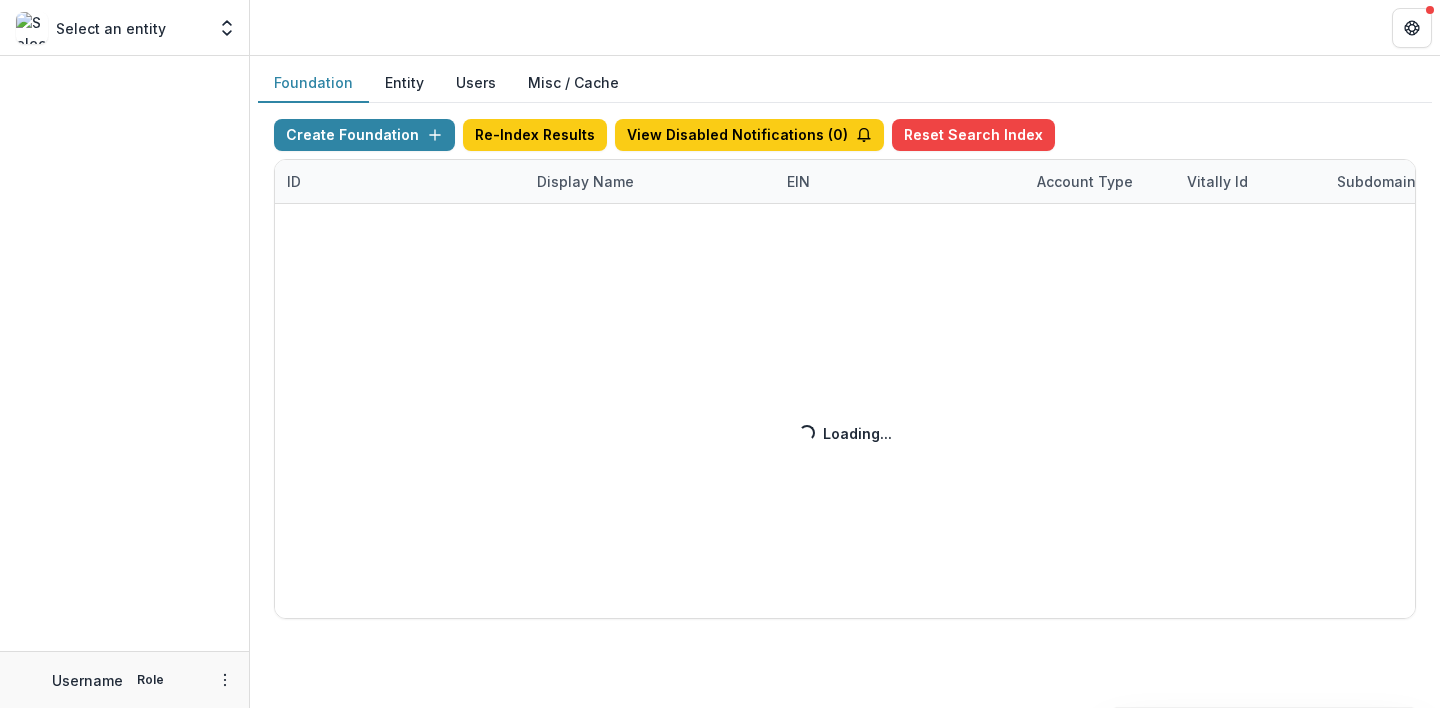 scroll, scrollTop: 0, scrollLeft: 0, axis: both 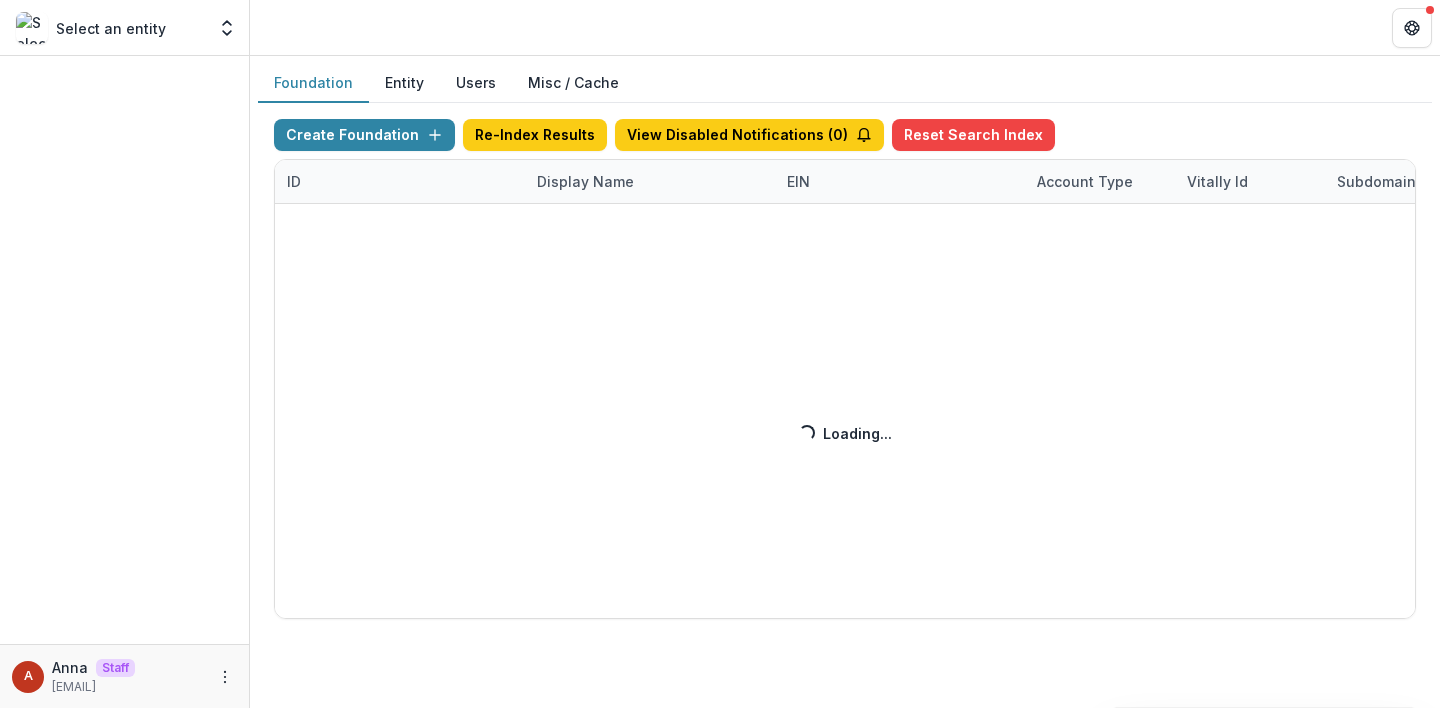 click on "Create Foundation Re-Index Results View Disabled Notifications ( 0 ) Reset Search Index ID Display Name EIN Account Type Vitally Id Subdomain Created on Actions Feature Flags Loading... Loading..." at bounding box center [845, 369] 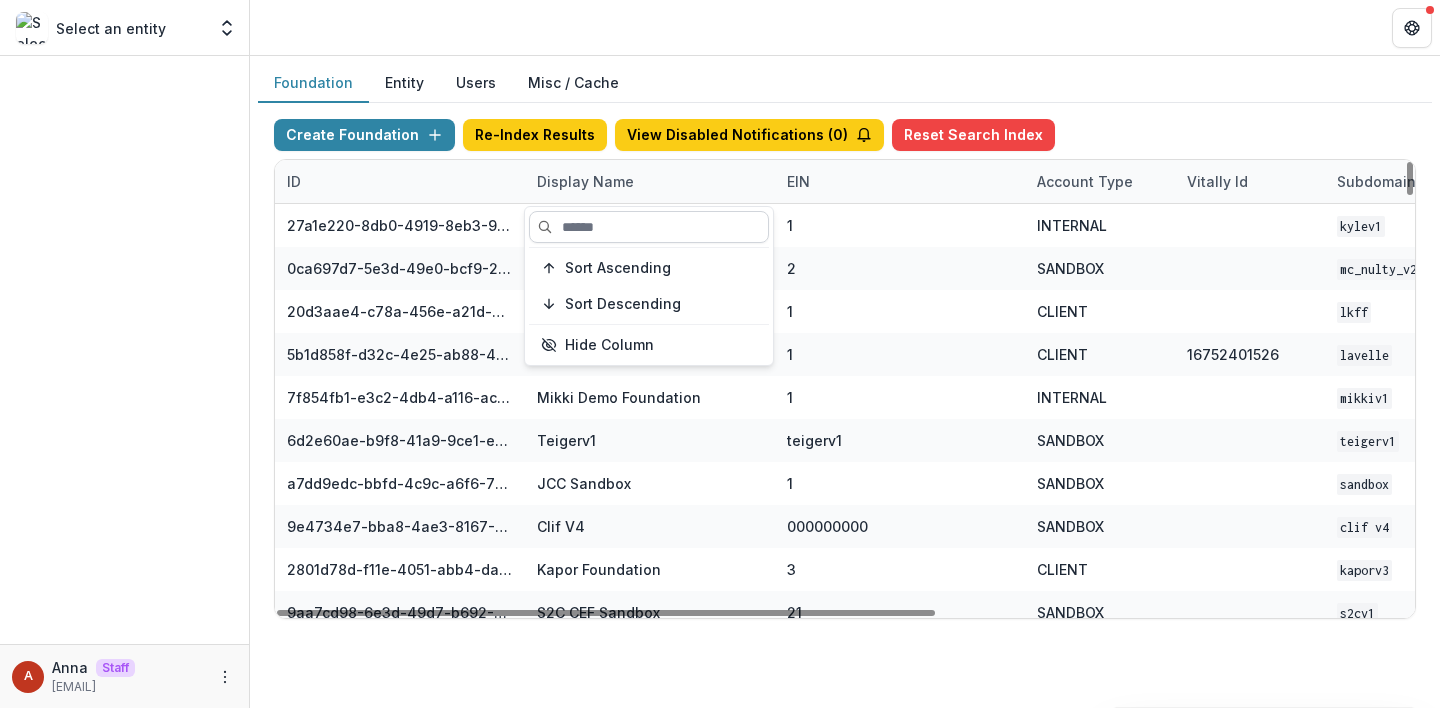 click at bounding box center [649, 227] 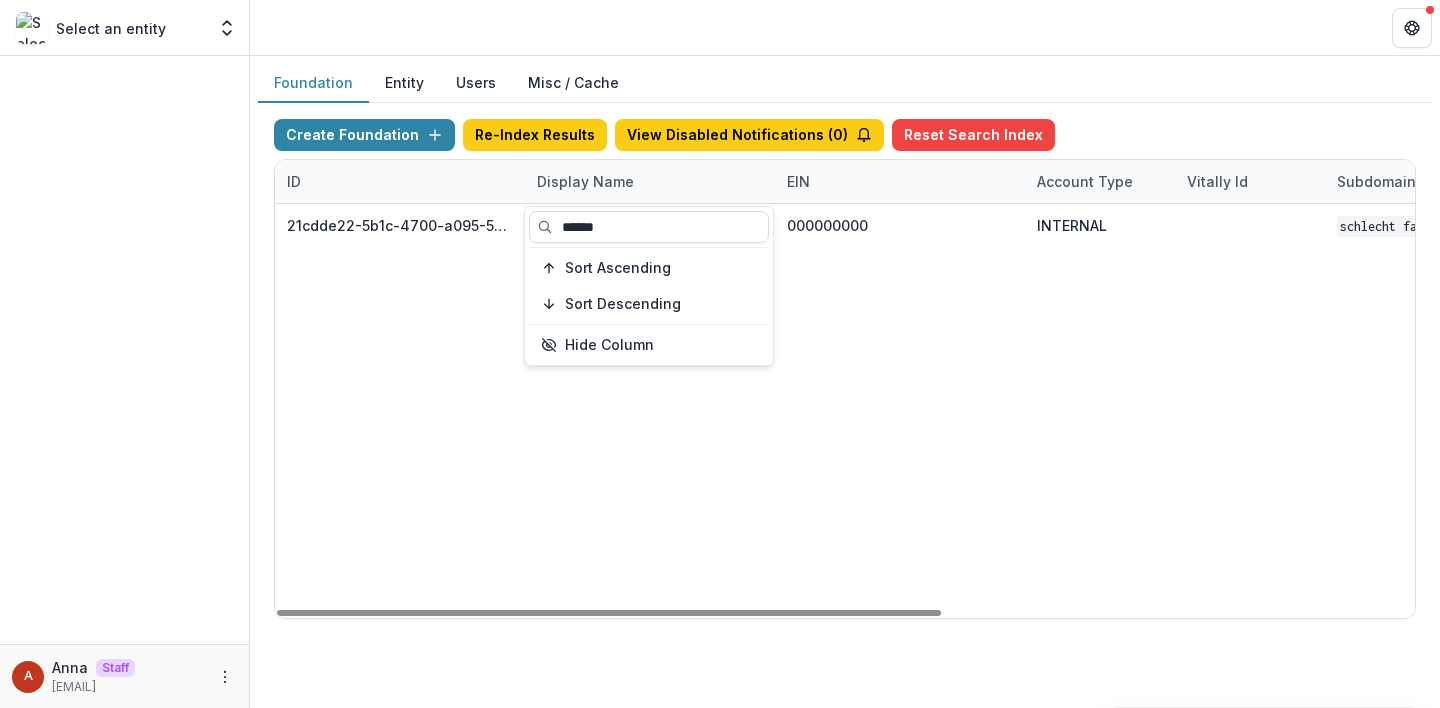 type on "******" 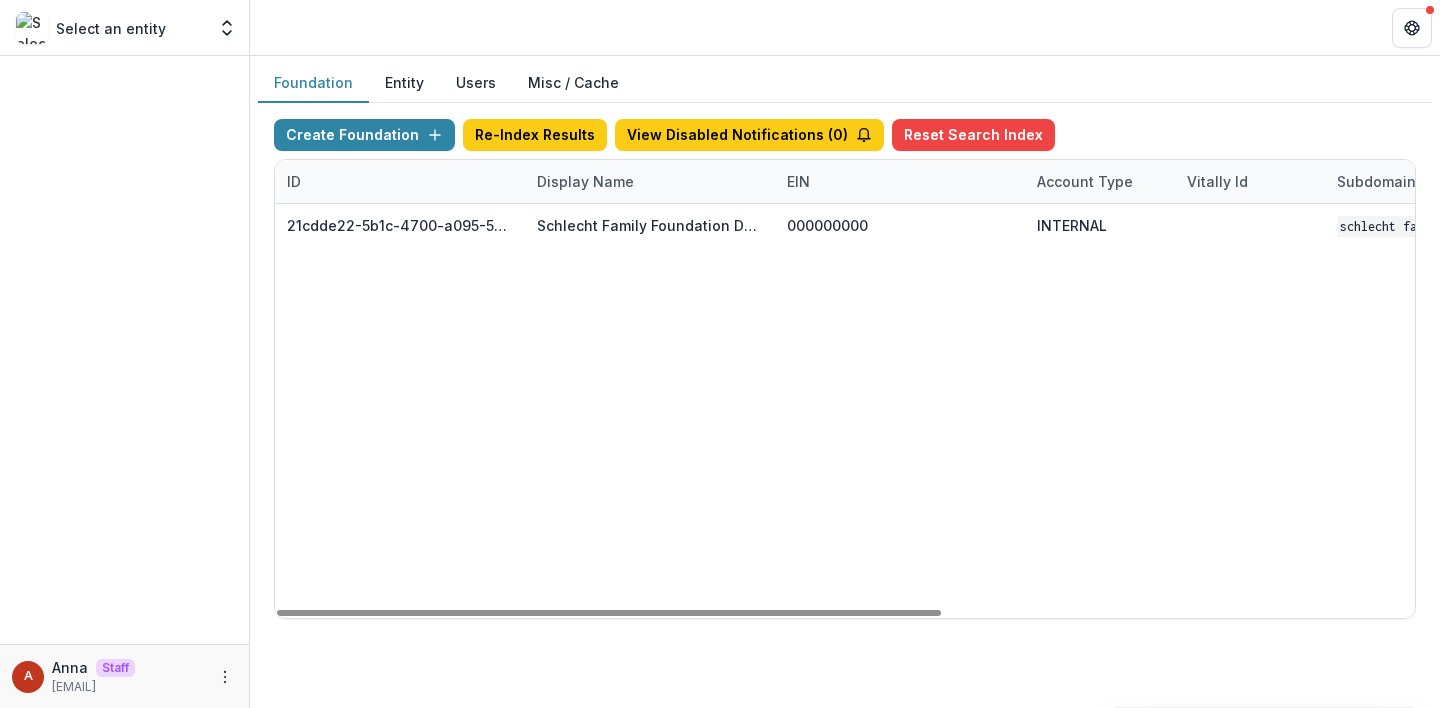 click at bounding box center (845, 27) 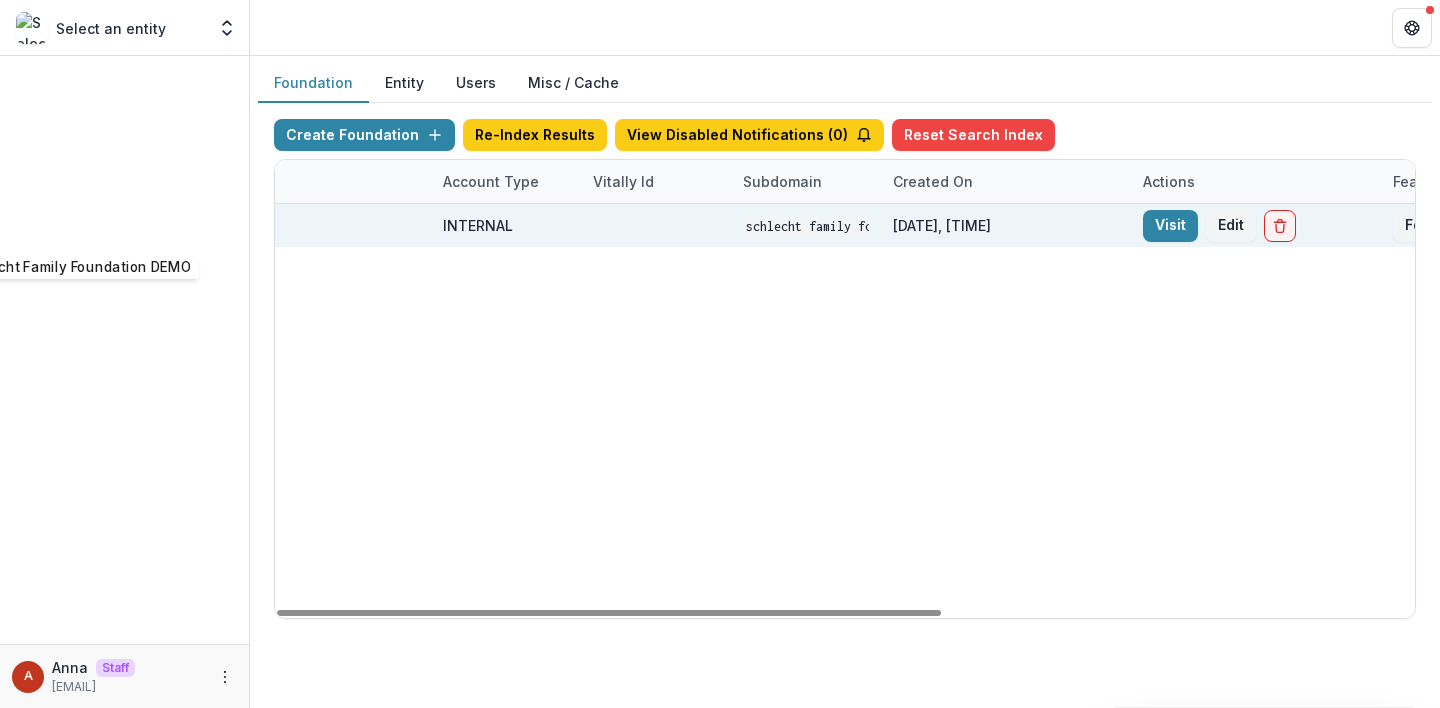 scroll, scrollTop: 0, scrollLeft: 810, axis: horizontal 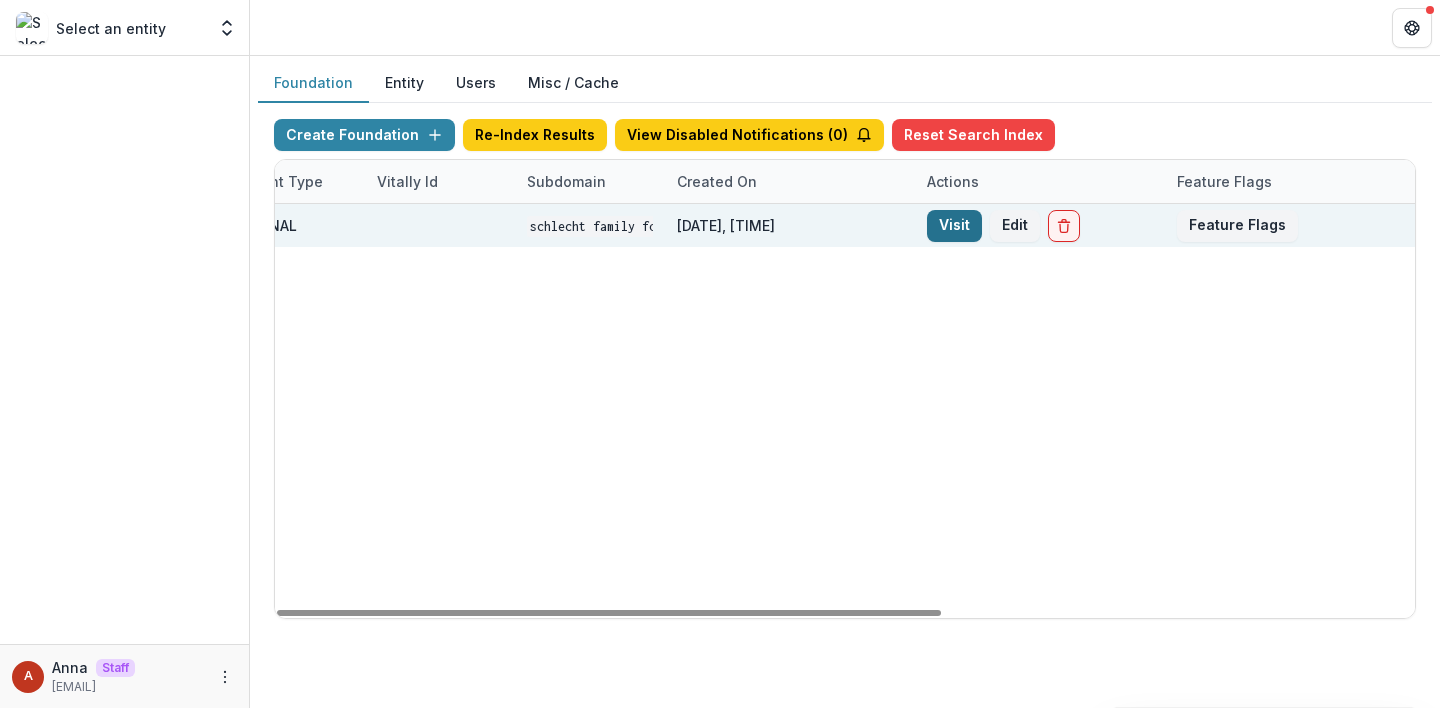 click on "Visit" at bounding box center [954, 226] 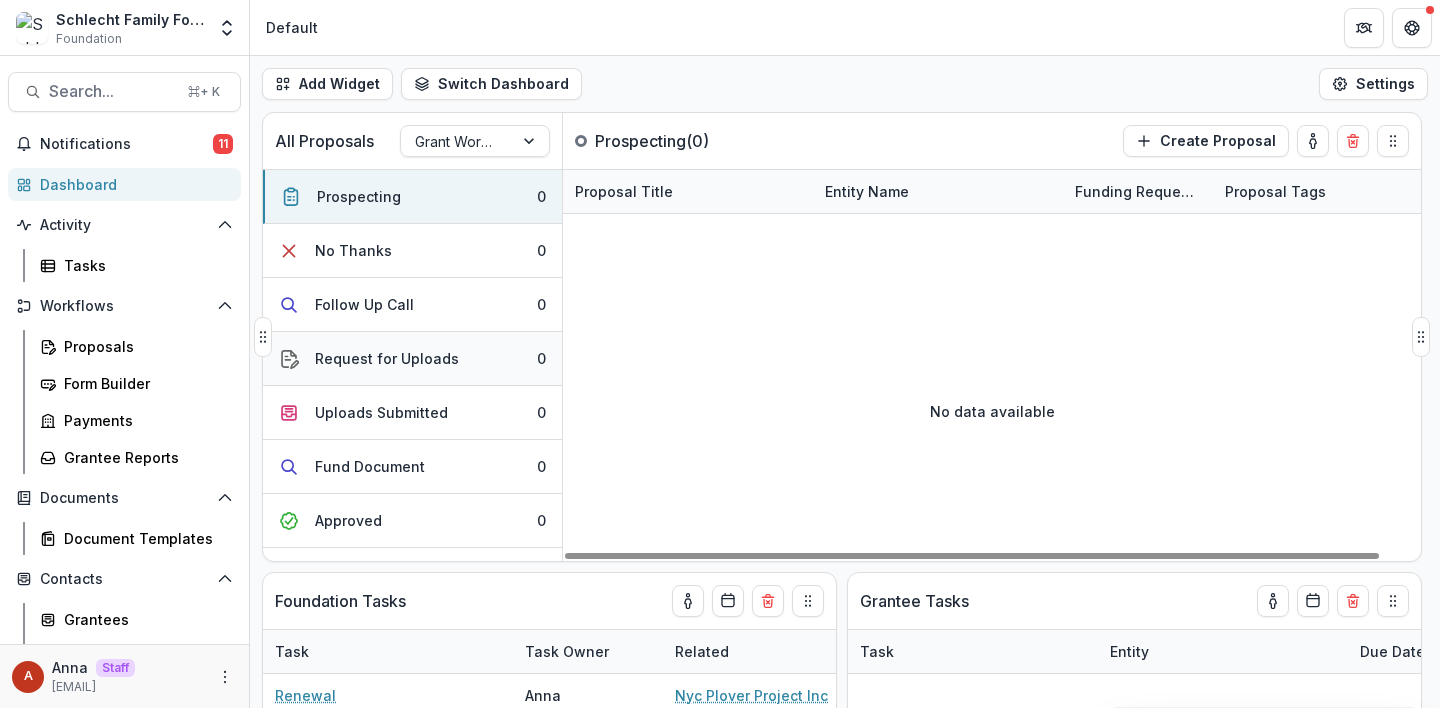 scroll, scrollTop: 94, scrollLeft: 0, axis: vertical 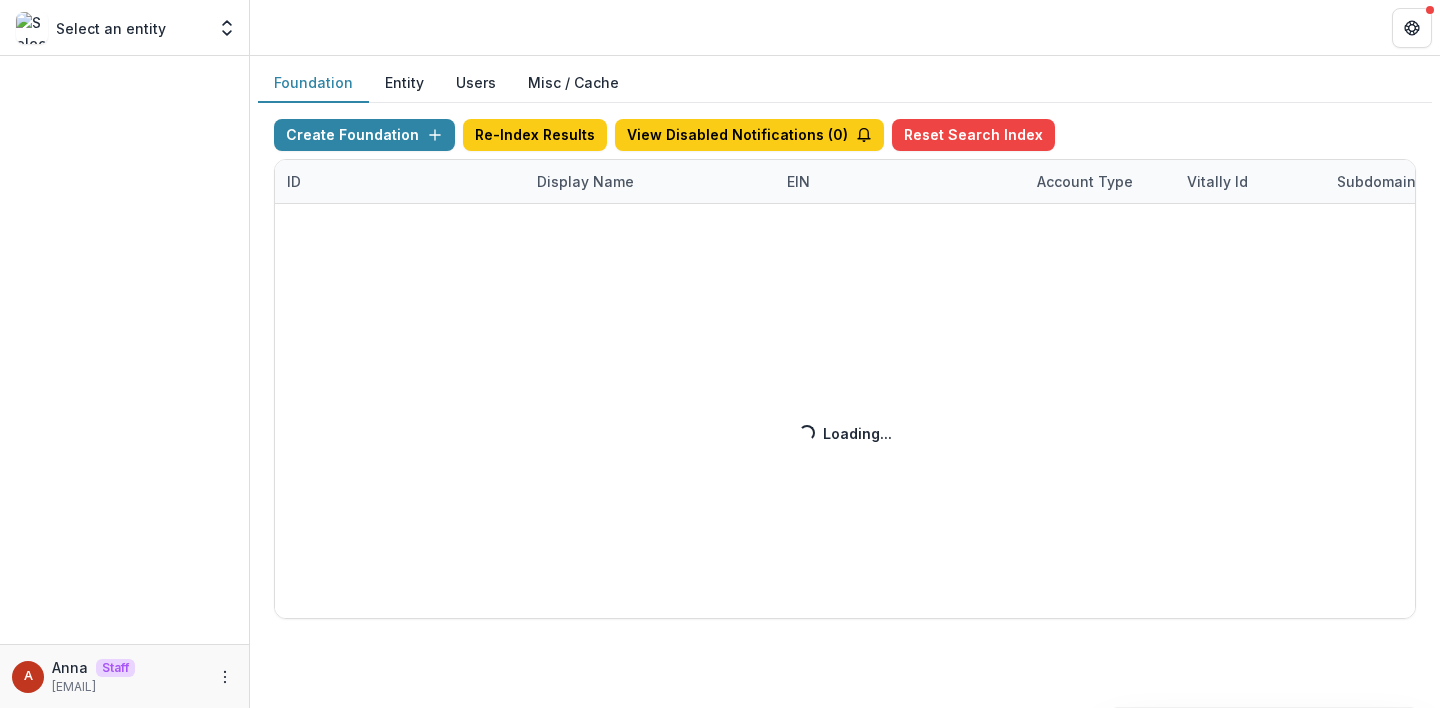 click on "Display Name" at bounding box center (585, 181) 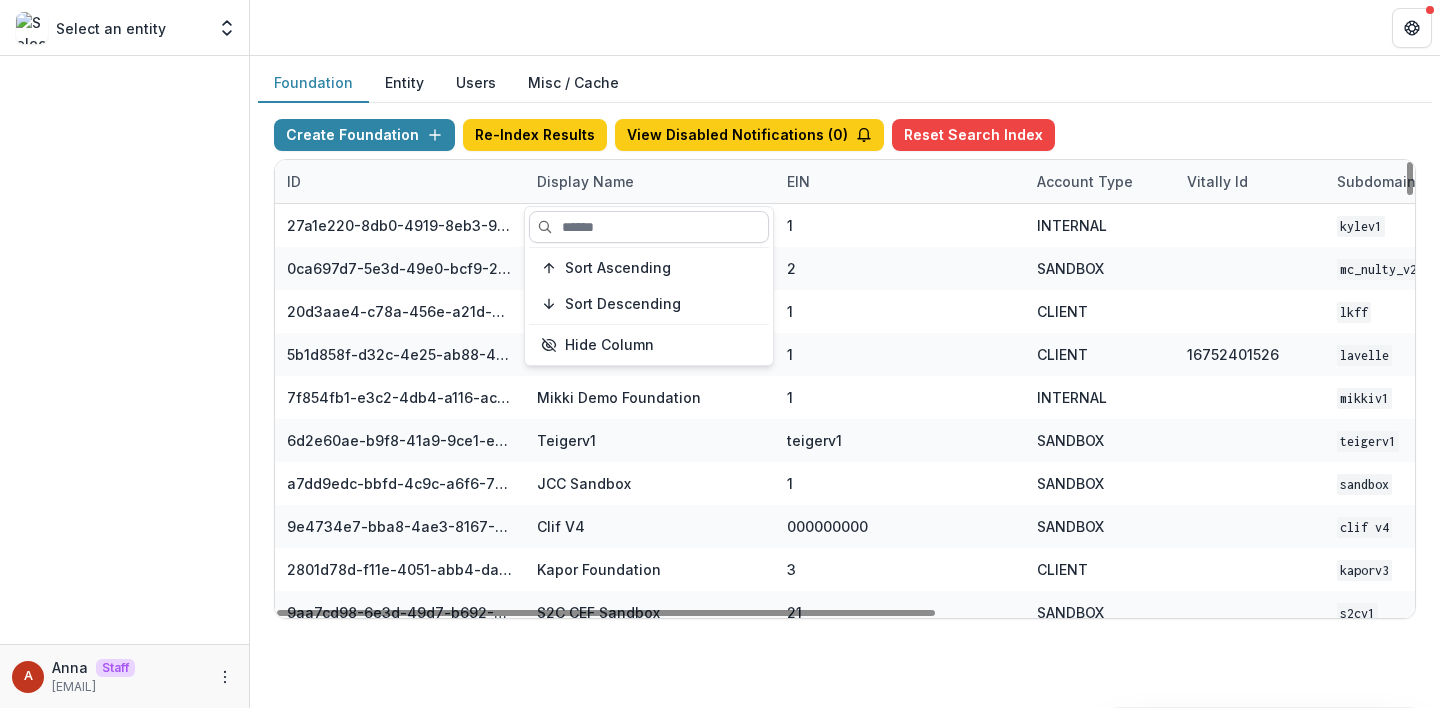 click at bounding box center (649, 227) 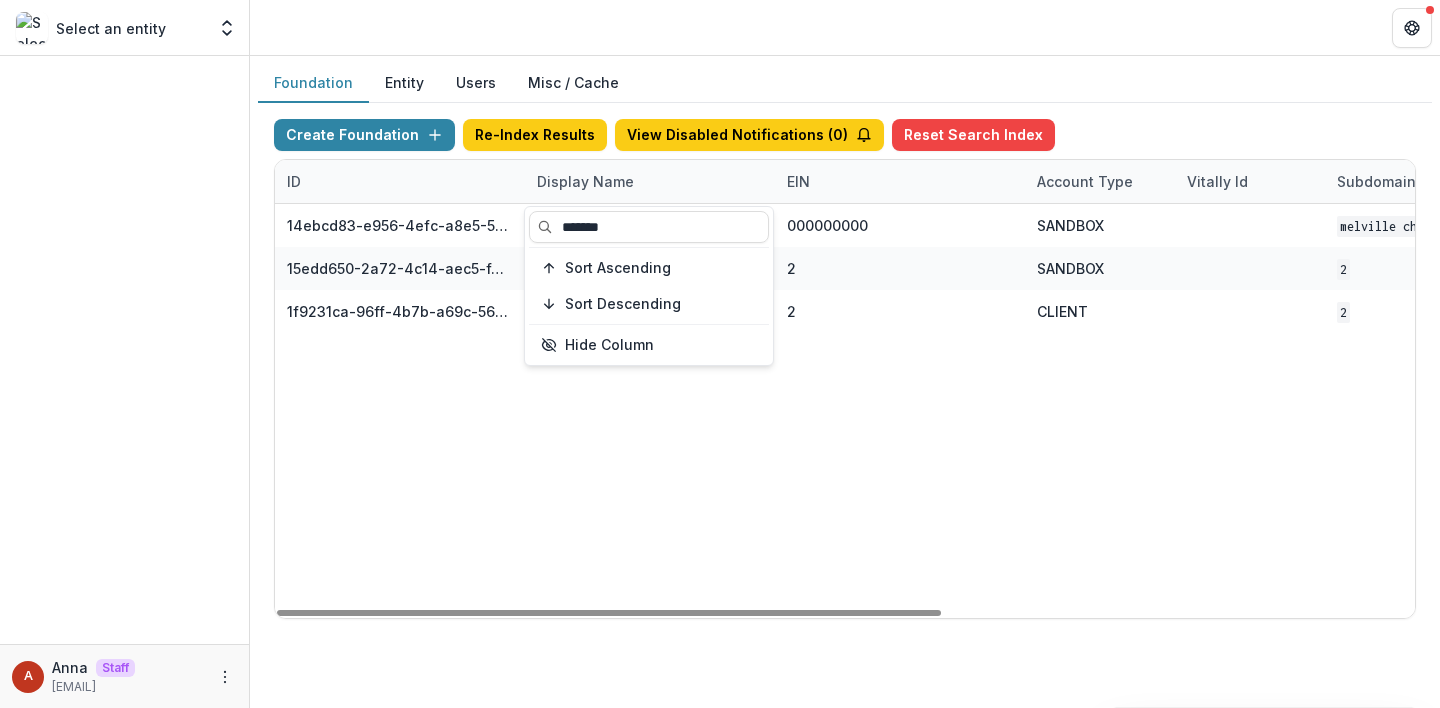 type on "*******" 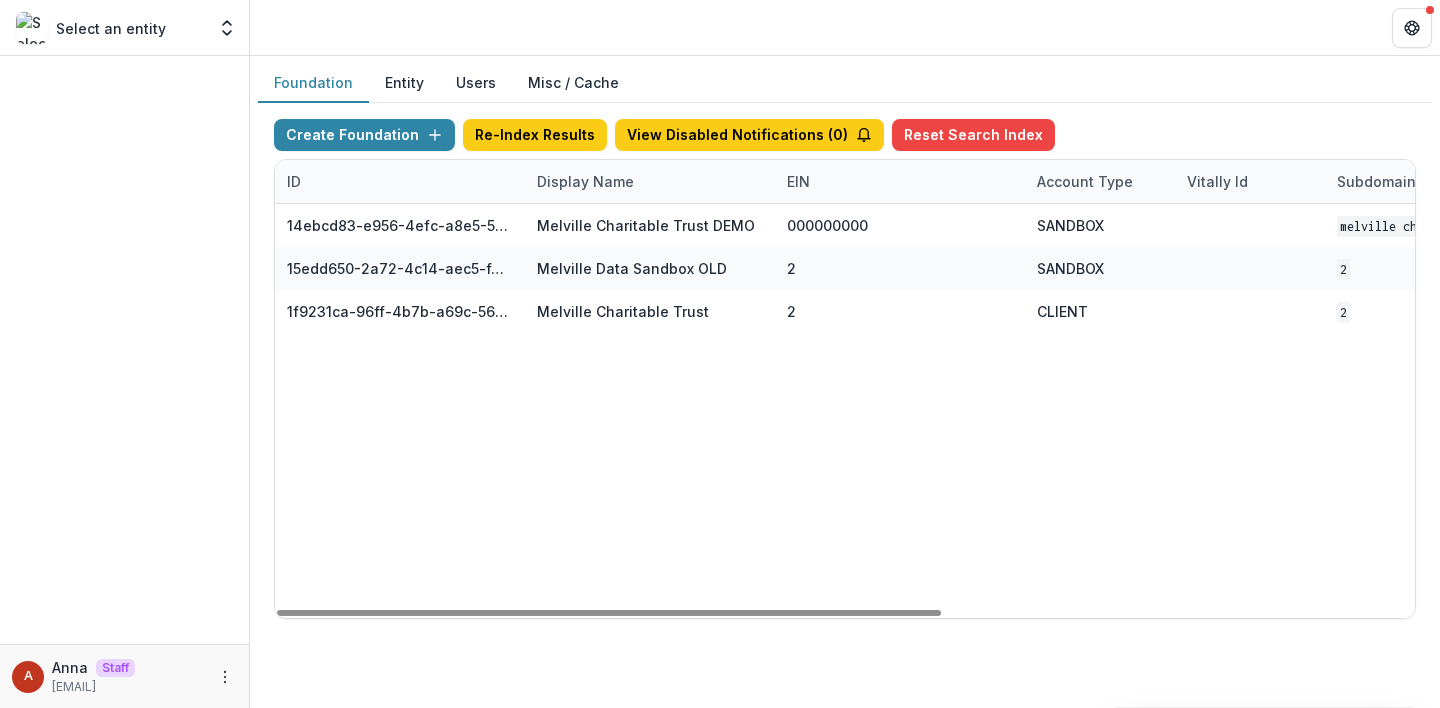 click at bounding box center (845, 27) 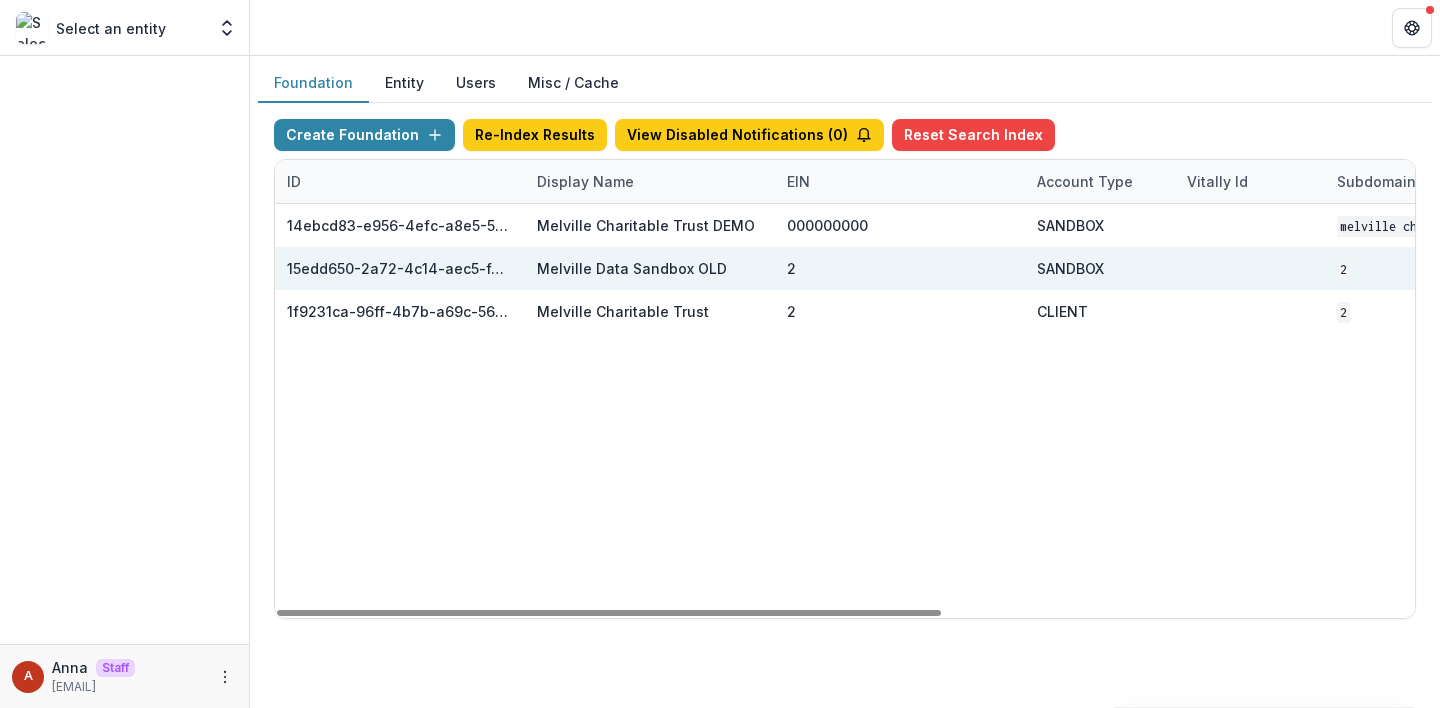 scroll, scrollTop: 0, scrollLeft: 810, axis: horizontal 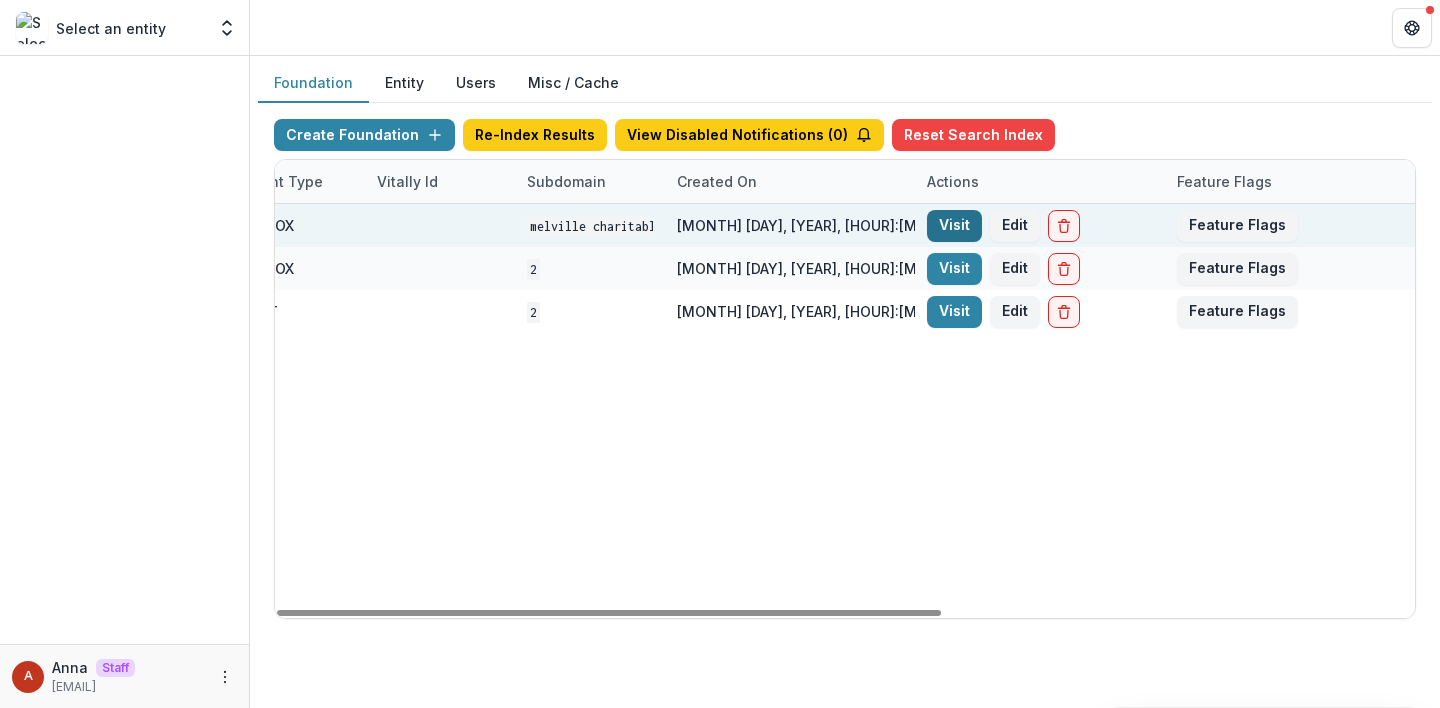 click on "Visit" at bounding box center (954, 226) 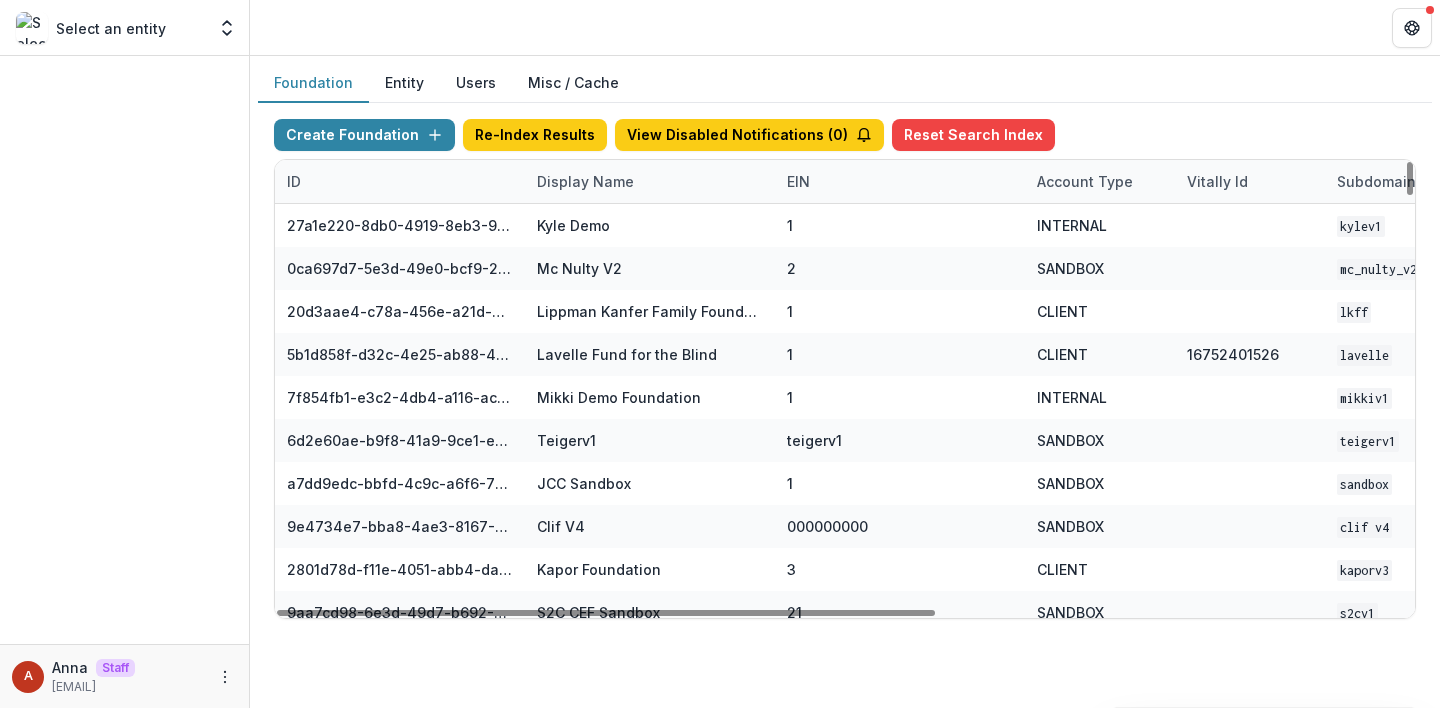 click on "Display Name" at bounding box center [585, 181] 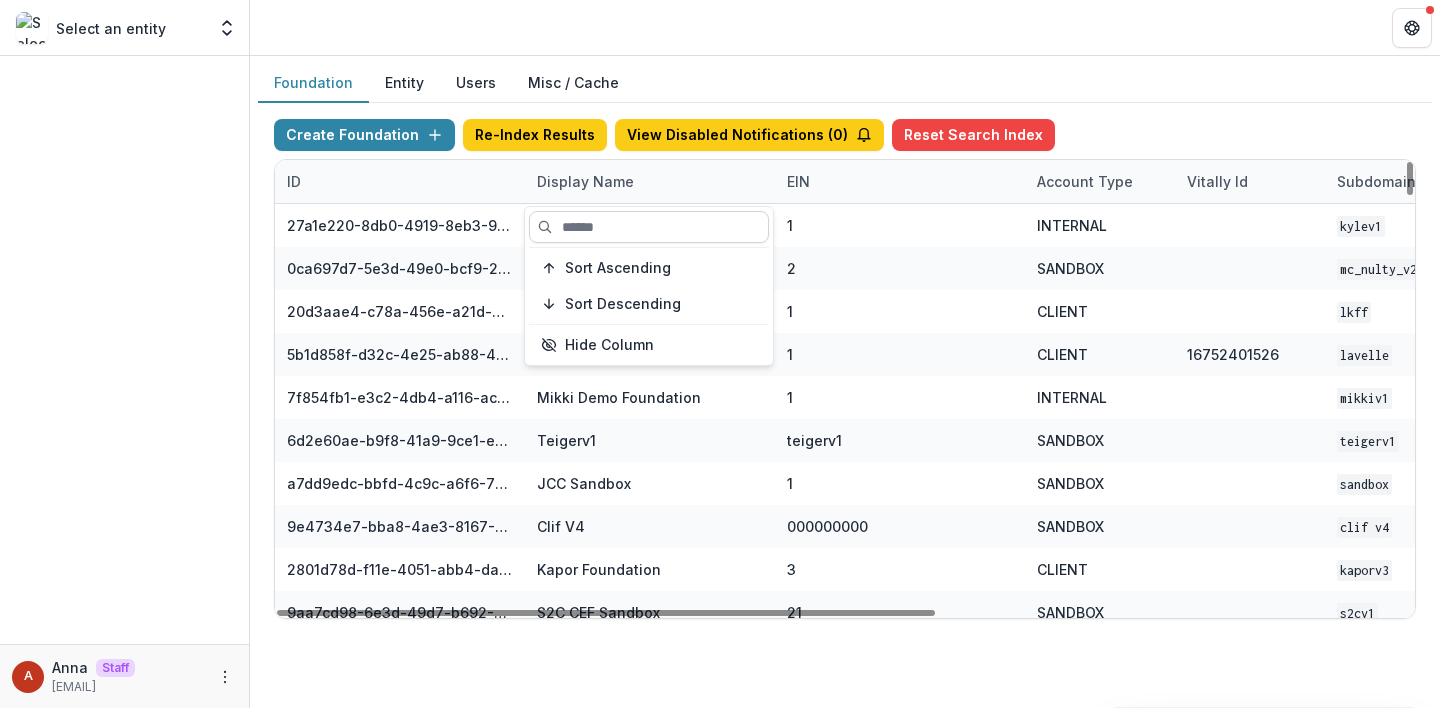 click at bounding box center (649, 227) 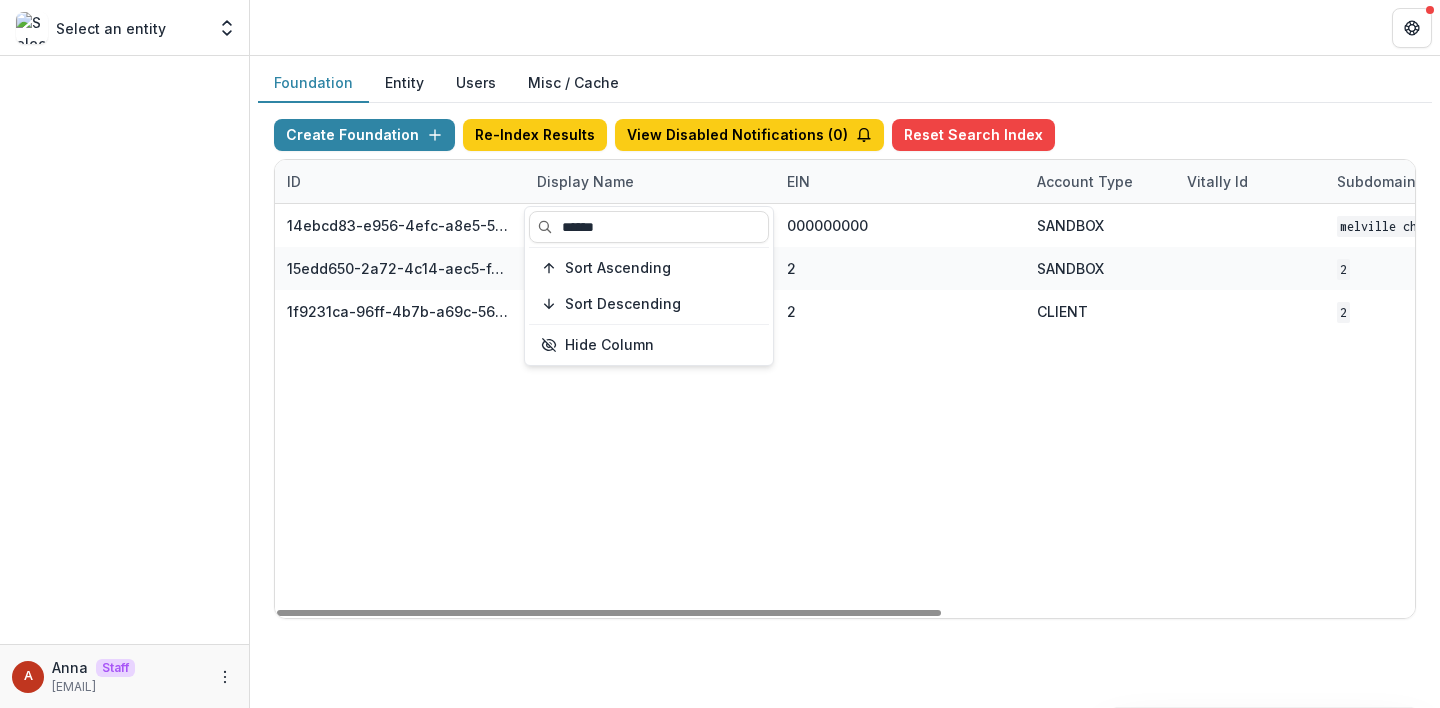 type on "******" 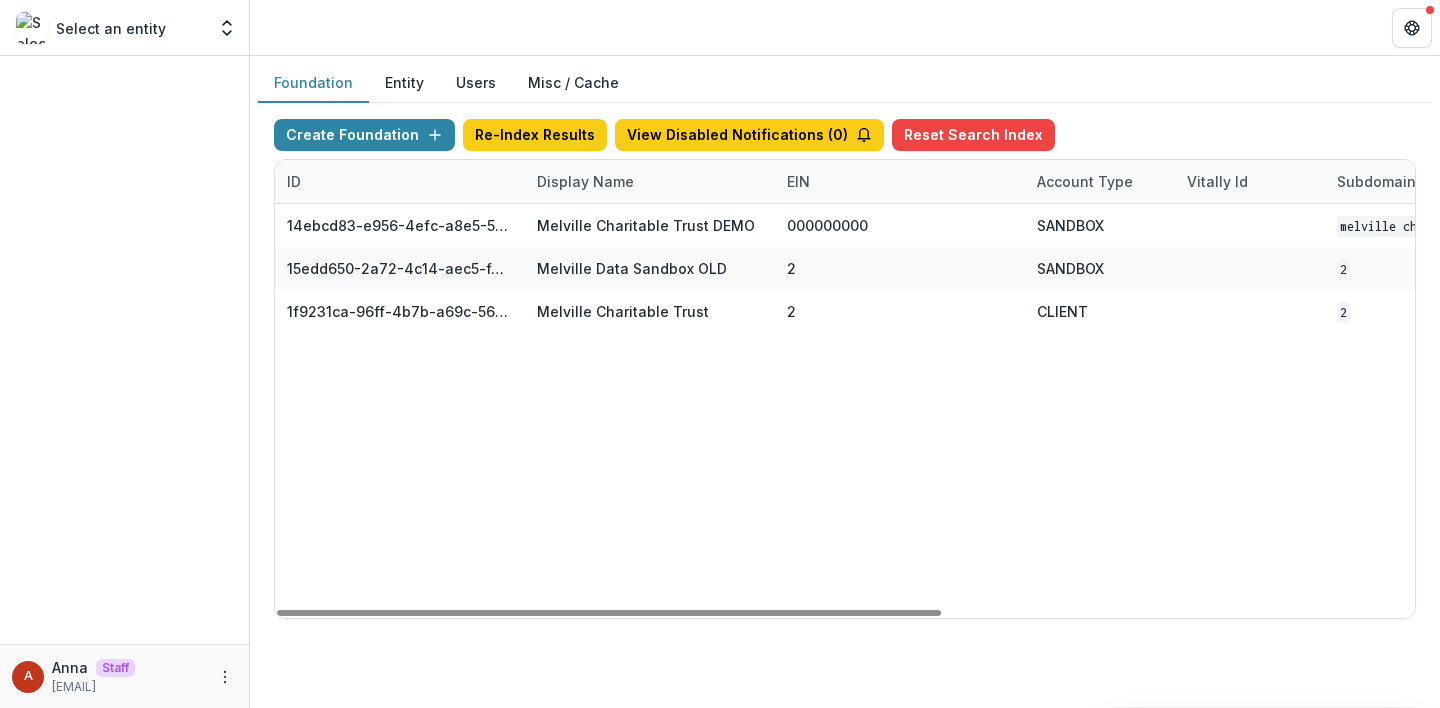 click at bounding box center (845, 27) 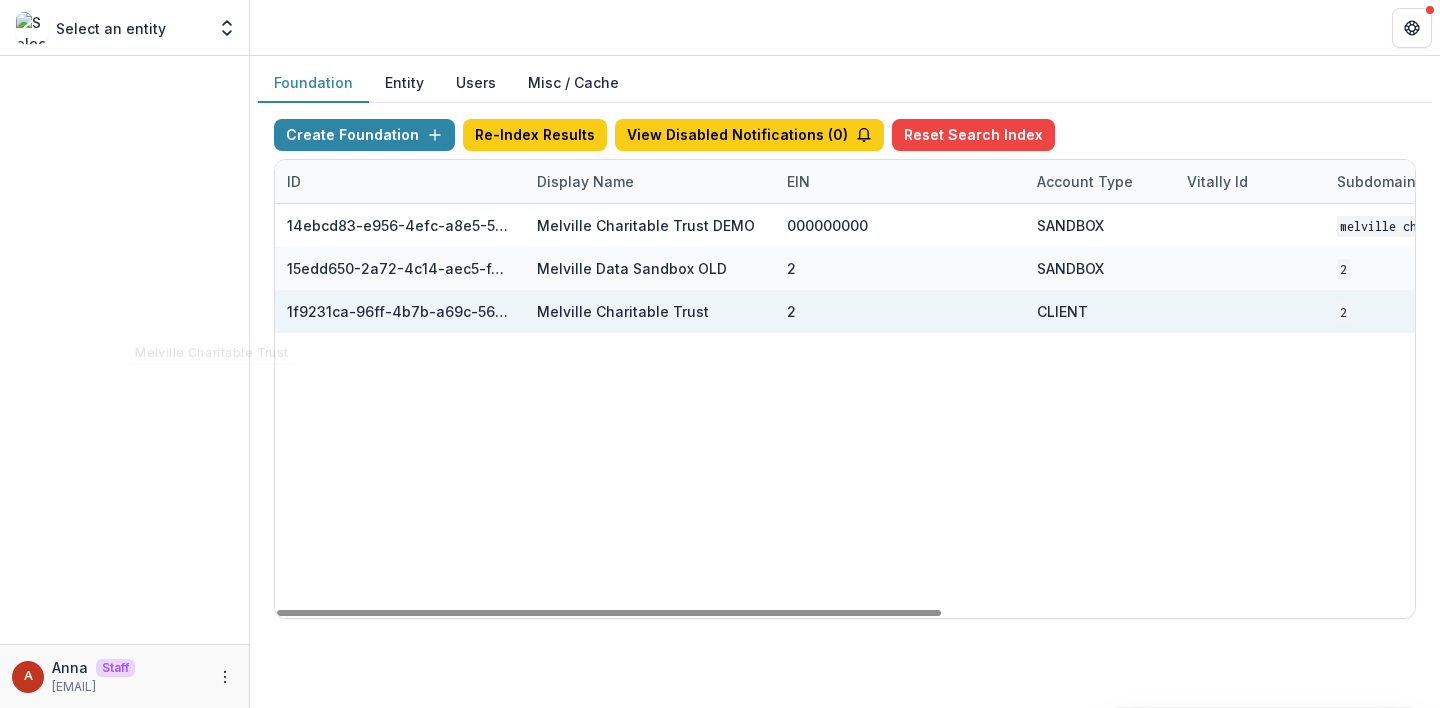 scroll, scrollTop: 0, scrollLeft: 810, axis: horizontal 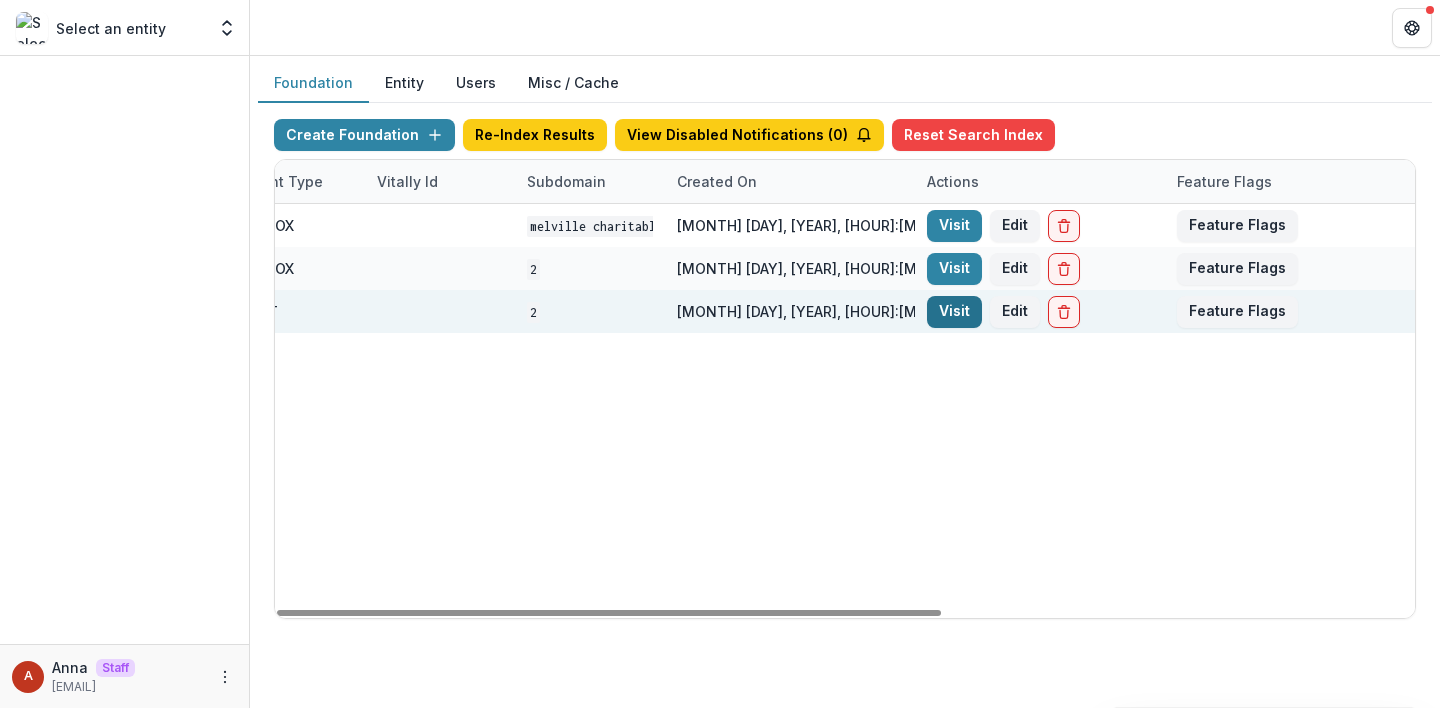 click on "Visit" at bounding box center (954, 312) 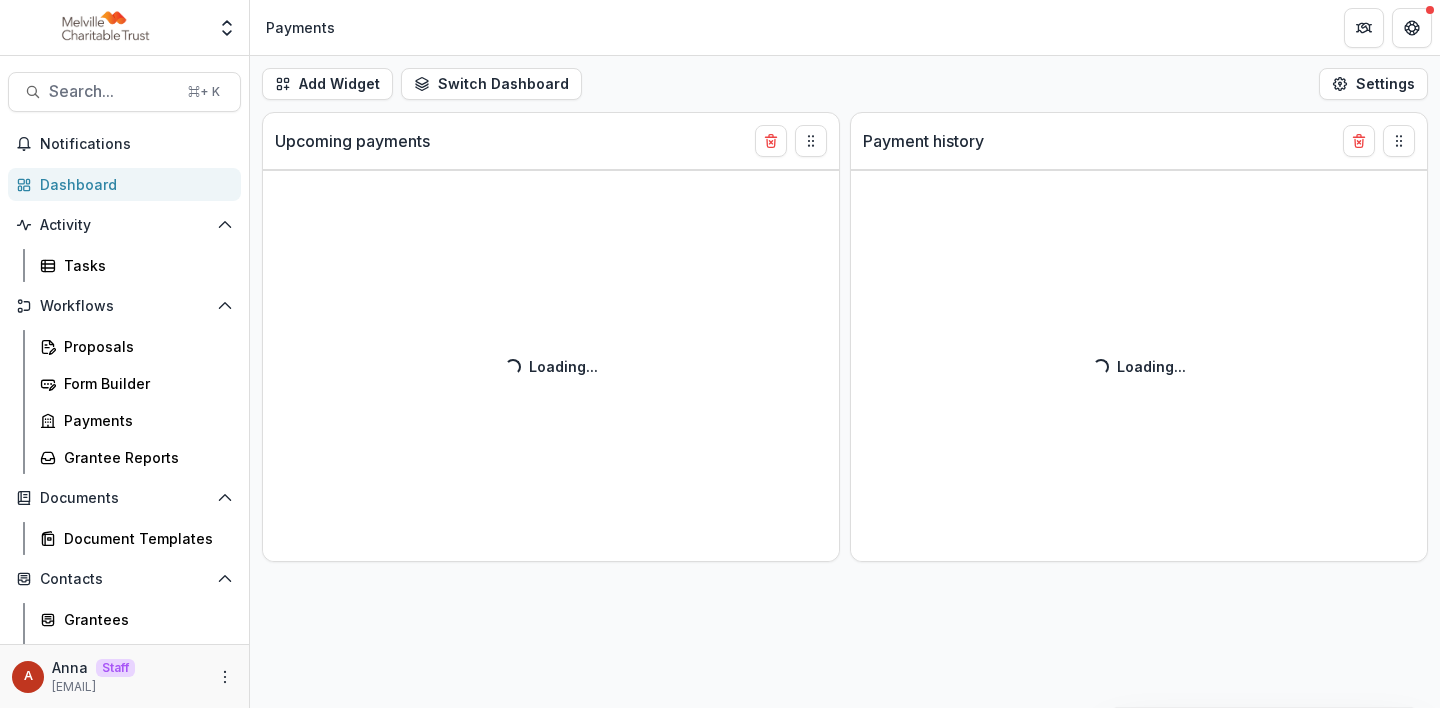 select on "******" 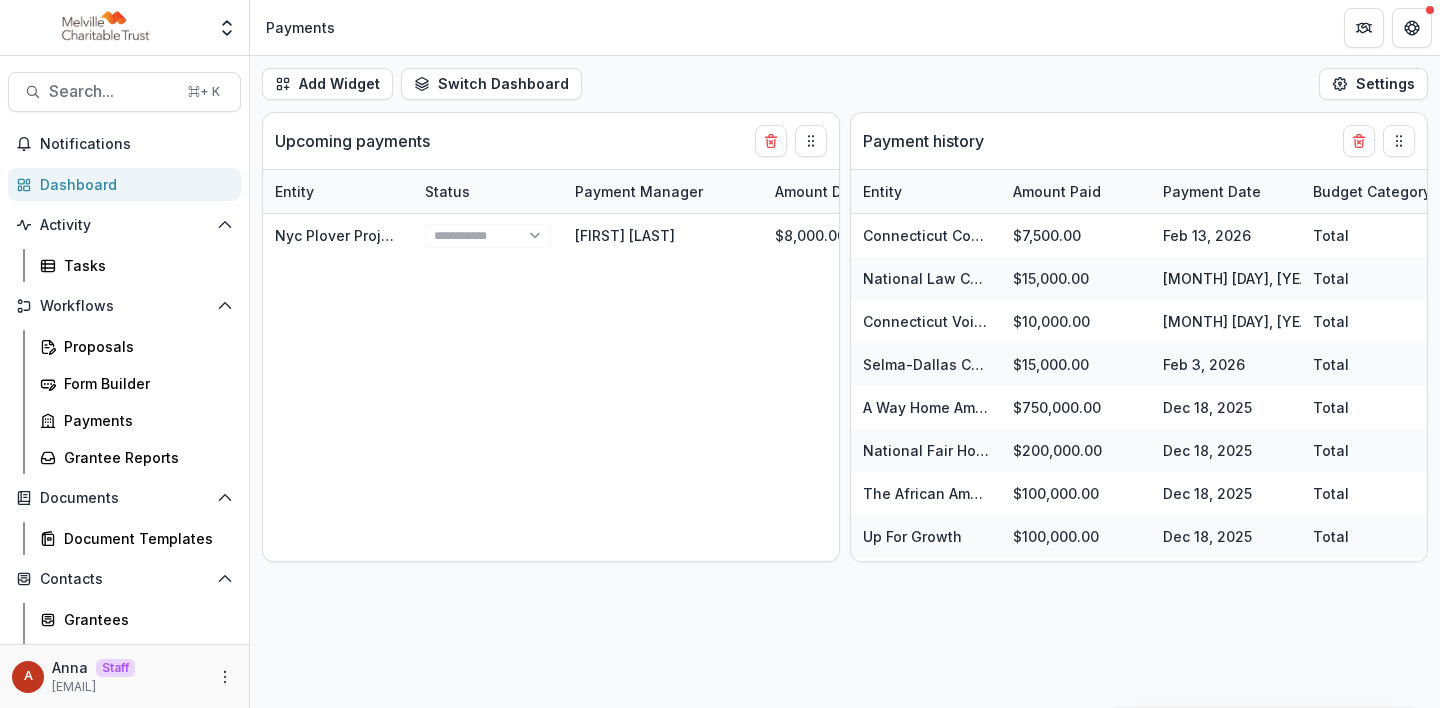 select on "******" 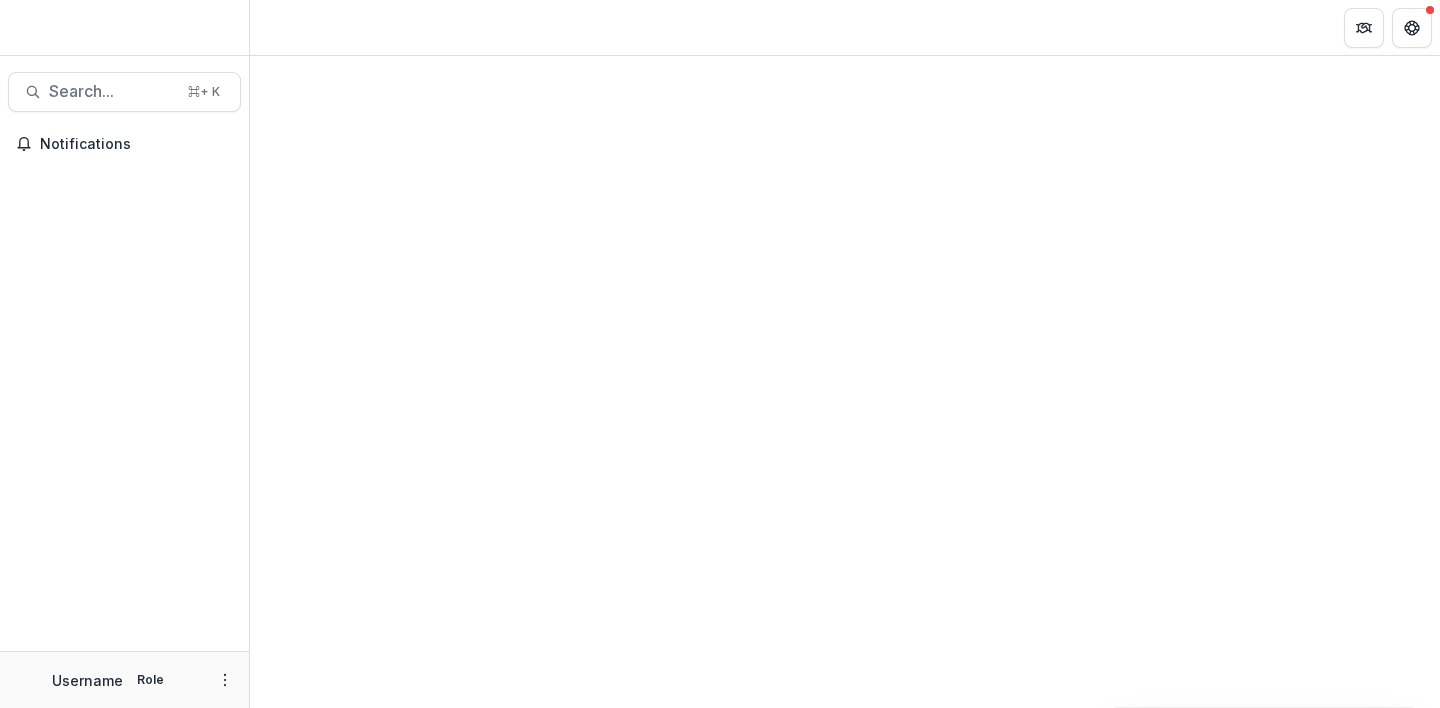 scroll, scrollTop: 0, scrollLeft: 0, axis: both 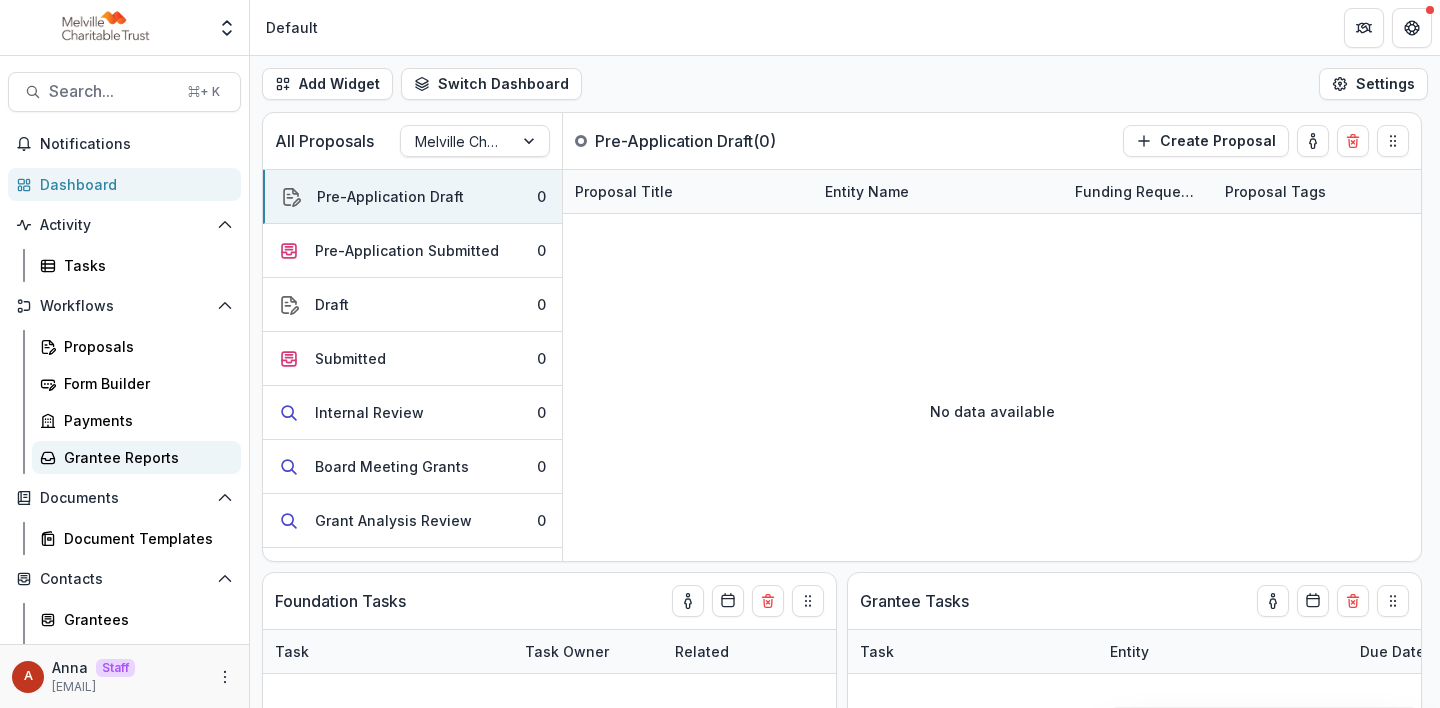 click on "Grantee Reports" at bounding box center (144, 457) 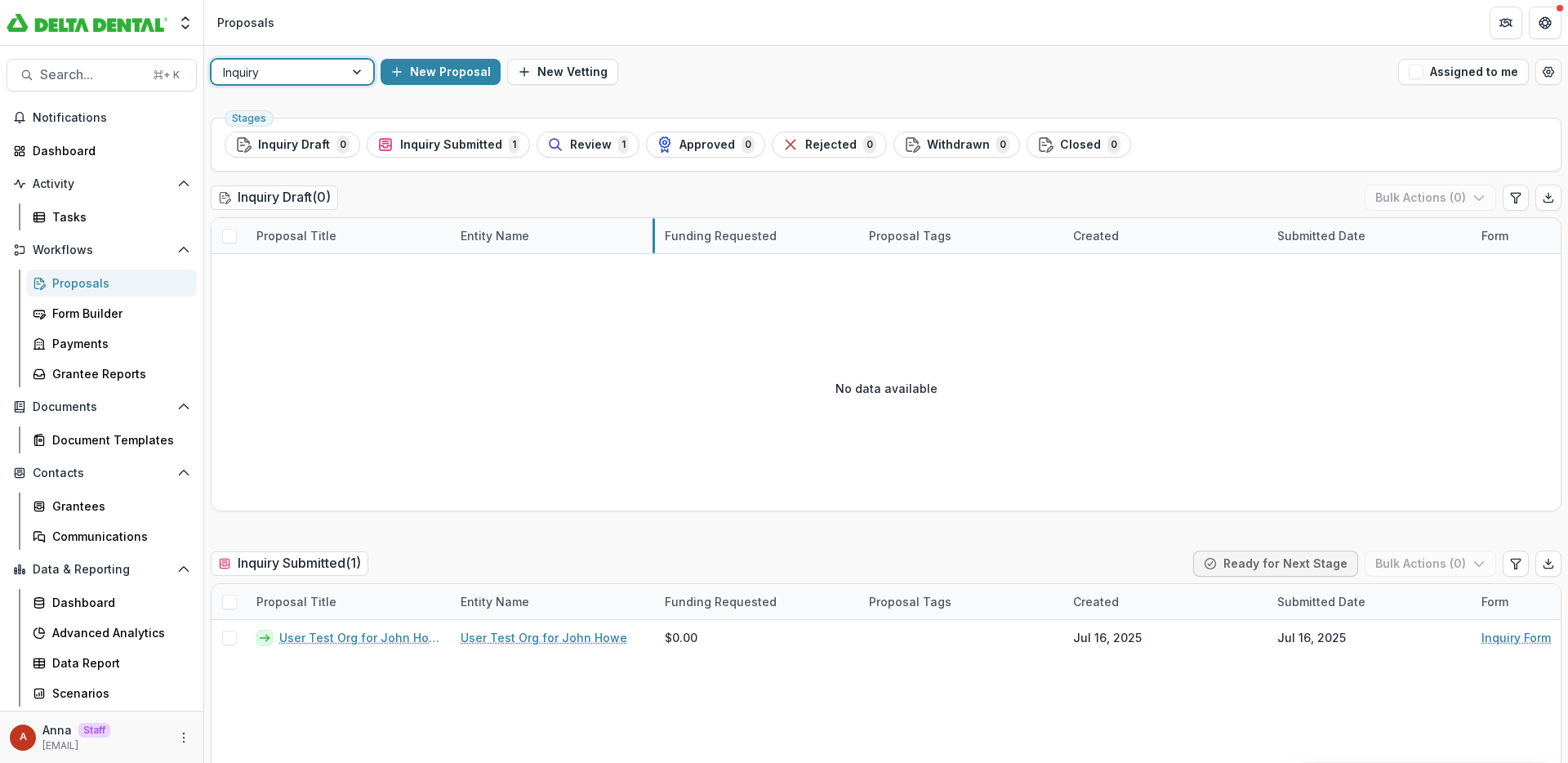 scroll, scrollTop: 0, scrollLeft: 0, axis: both 